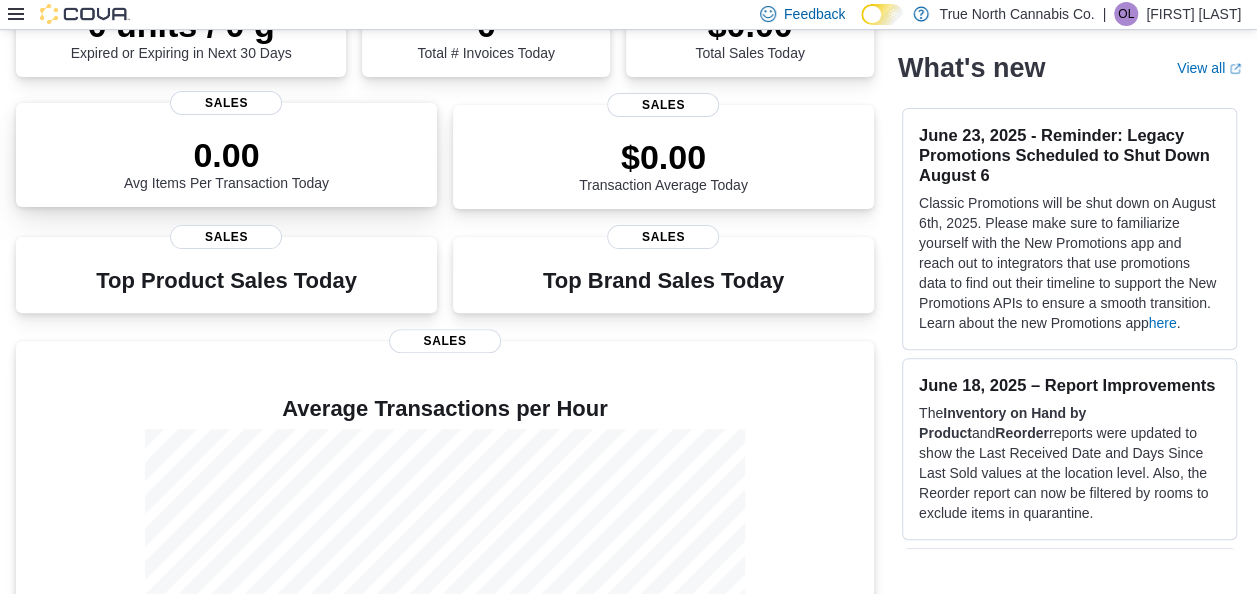 scroll, scrollTop: 0, scrollLeft: 0, axis: both 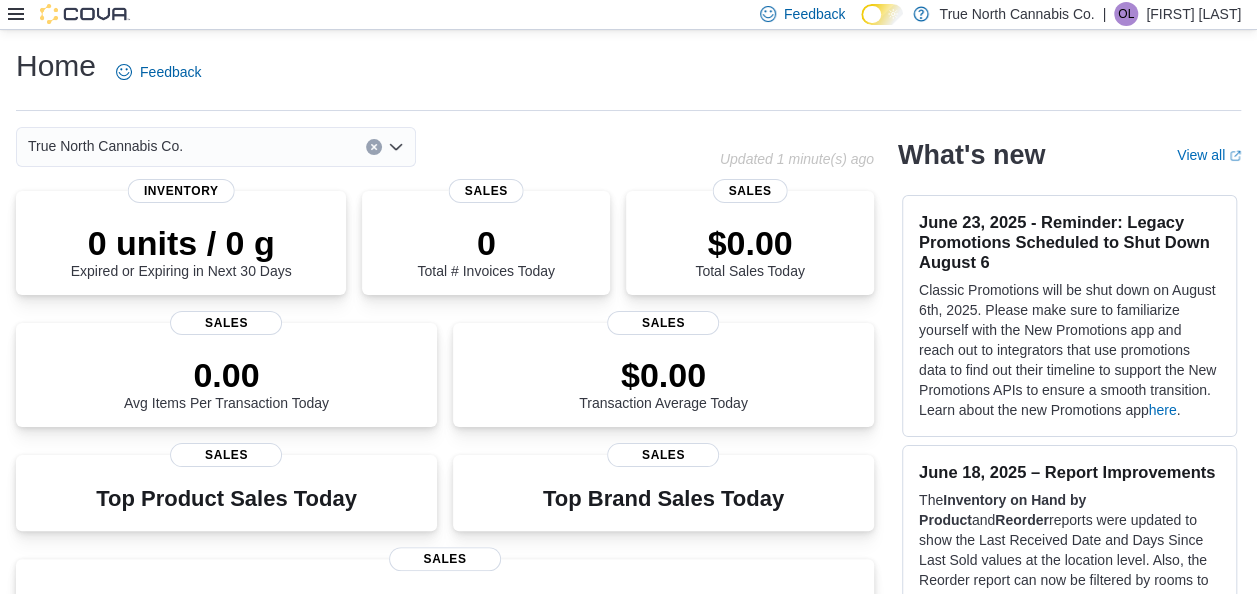 click 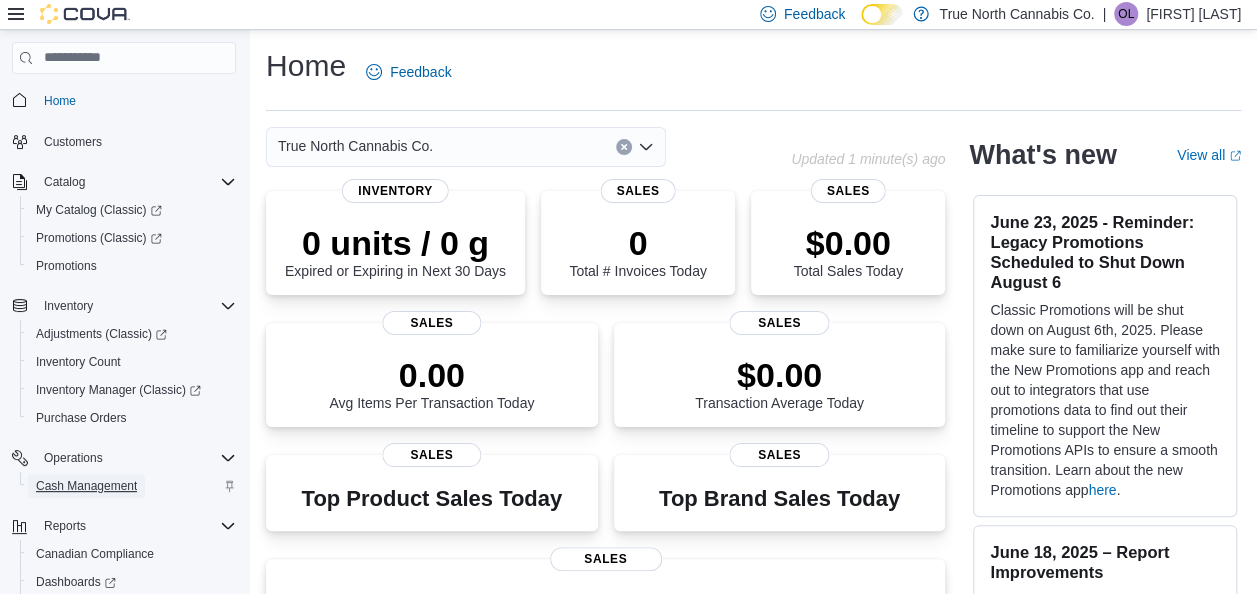 click on "Cash Management" at bounding box center (86, 486) 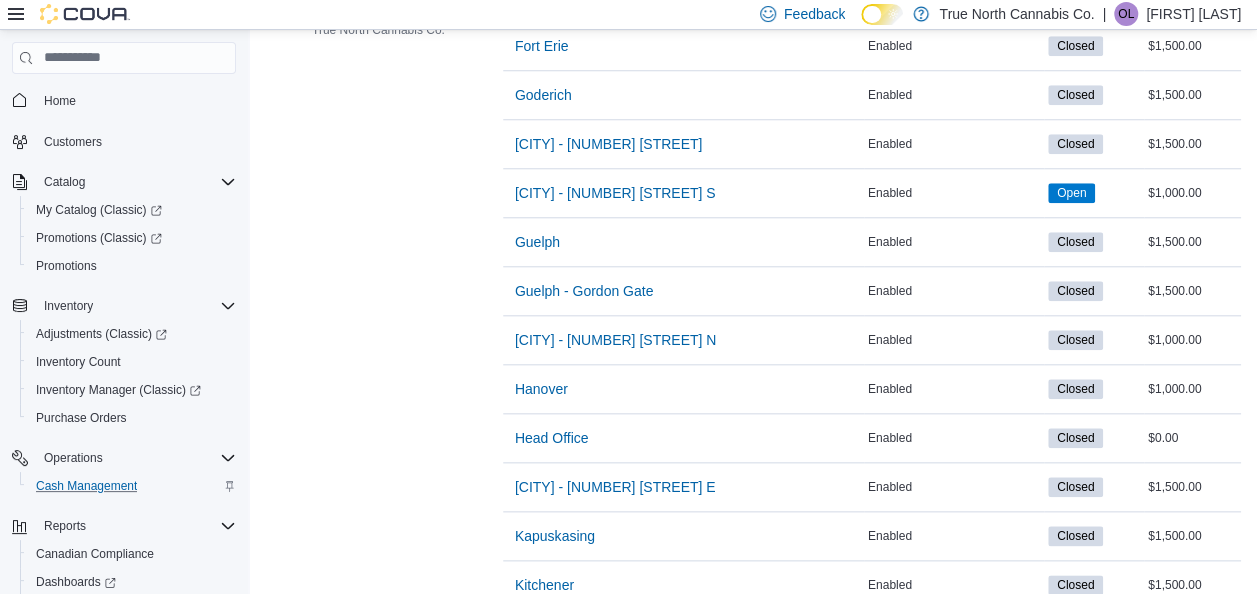 scroll, scrollTop: 1084, scrollLeft: 0, axis: vertical 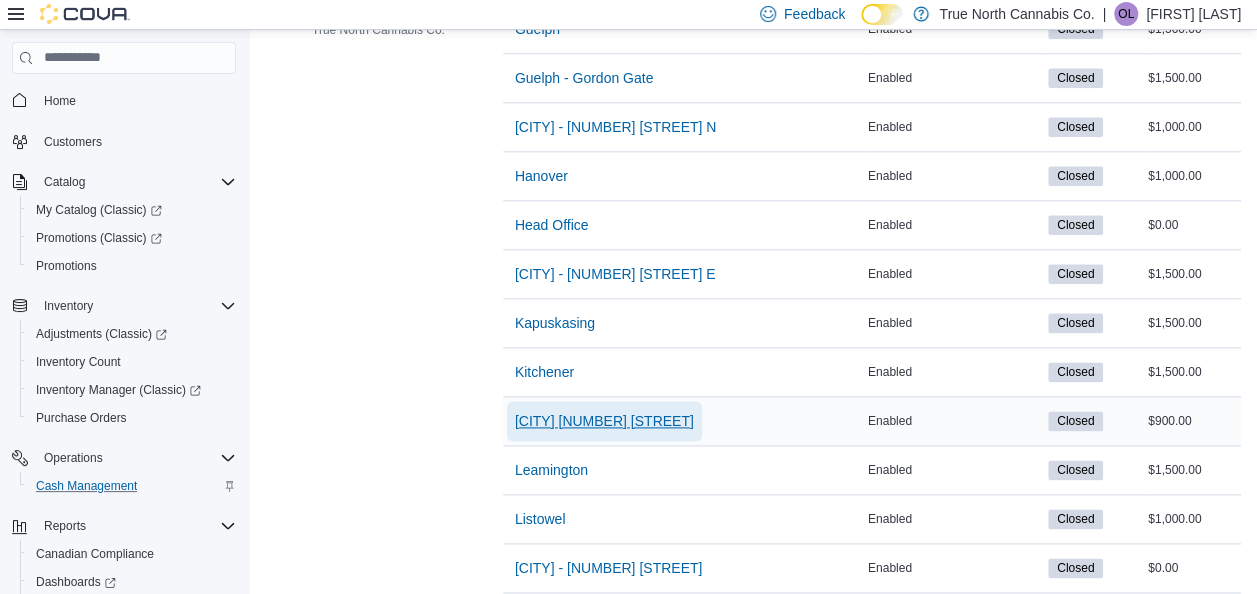click on "Kitchener 1 Queen St" at bounding box center (604, 421) 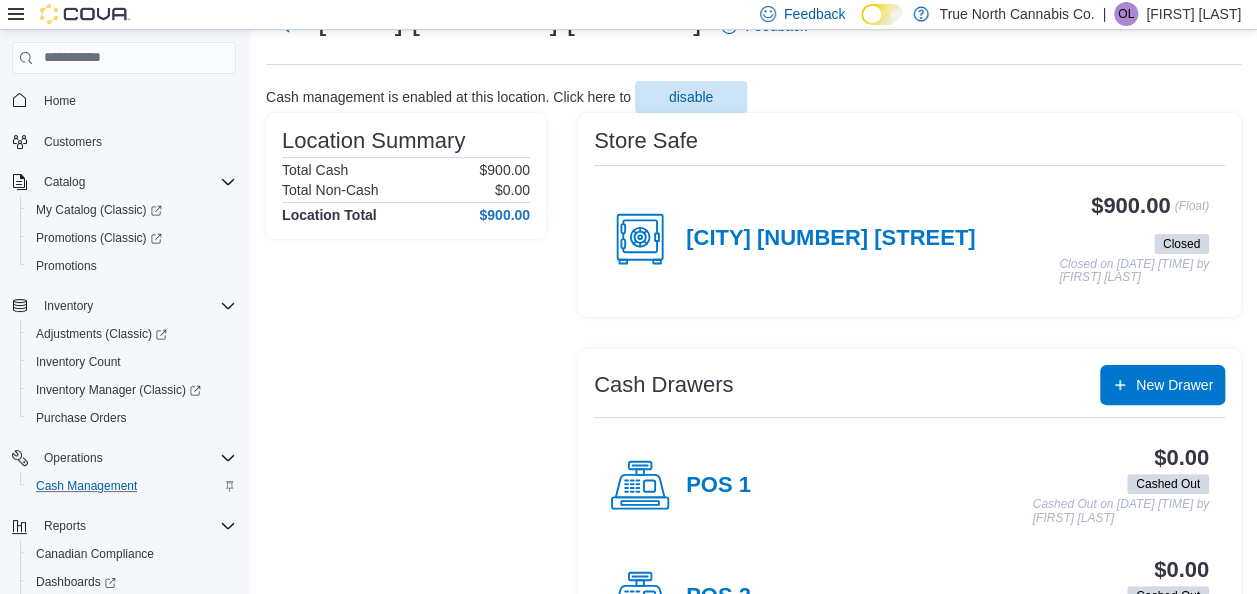 scroll, scrollTop: 83, scrollLeft: 0, axis: vertical 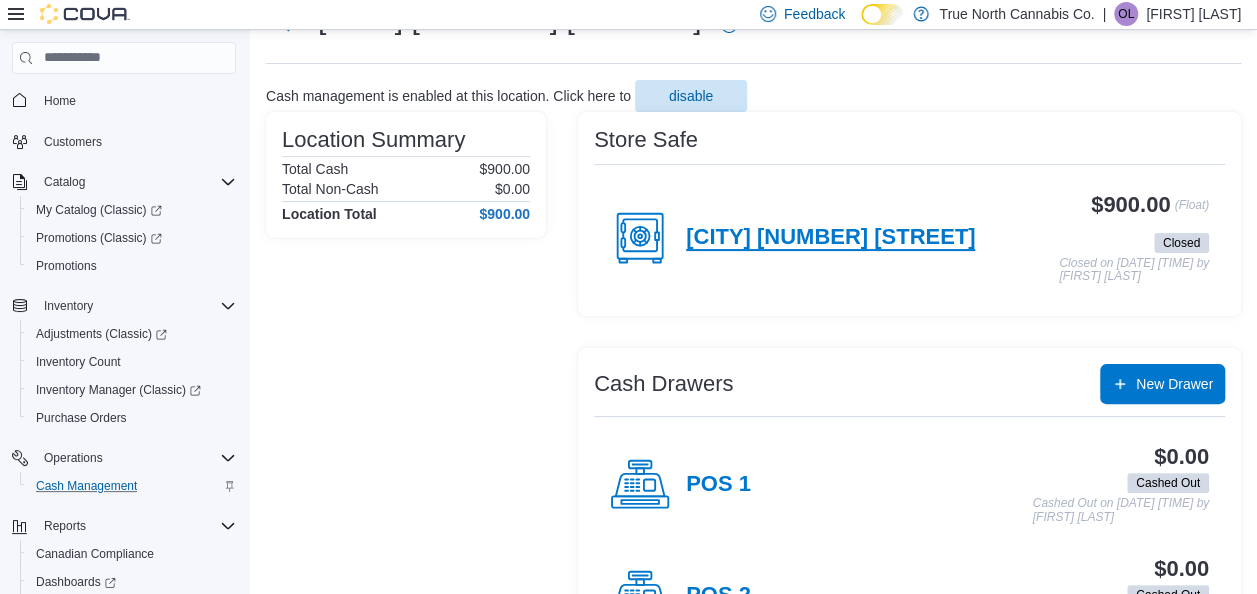 click on "Kitchener 1 Queen St" at bounding box center (830, 238) 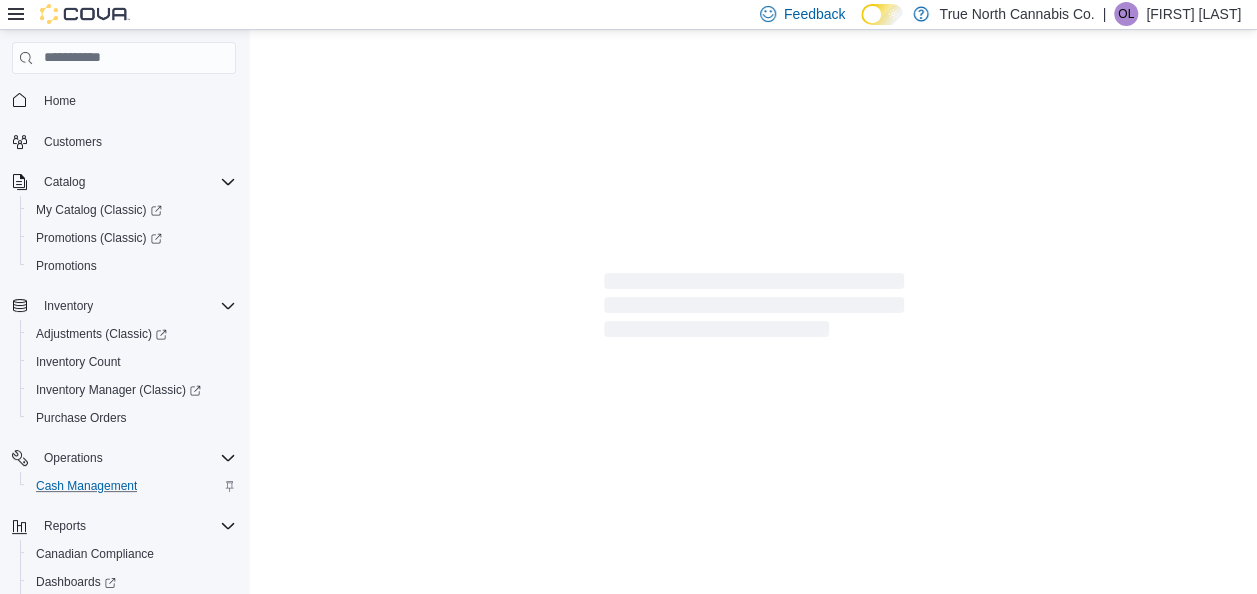 scroll, scrollTop: 0, scrollLeft: 0, axis: both 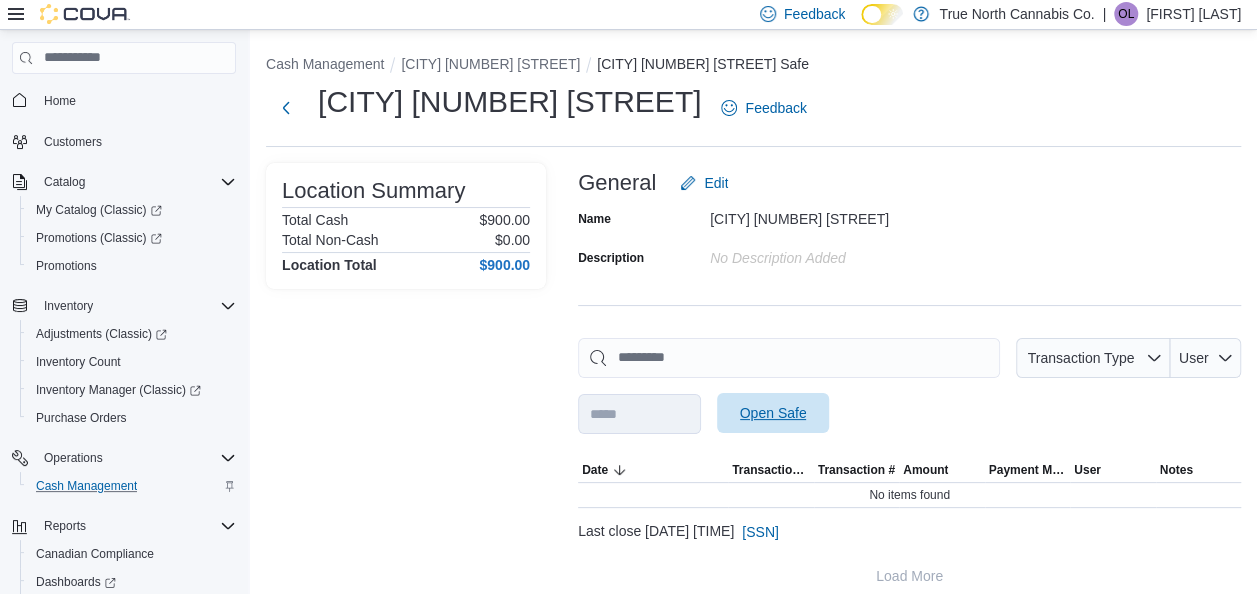click on "Open Safe" at bounding box center [773, 413] 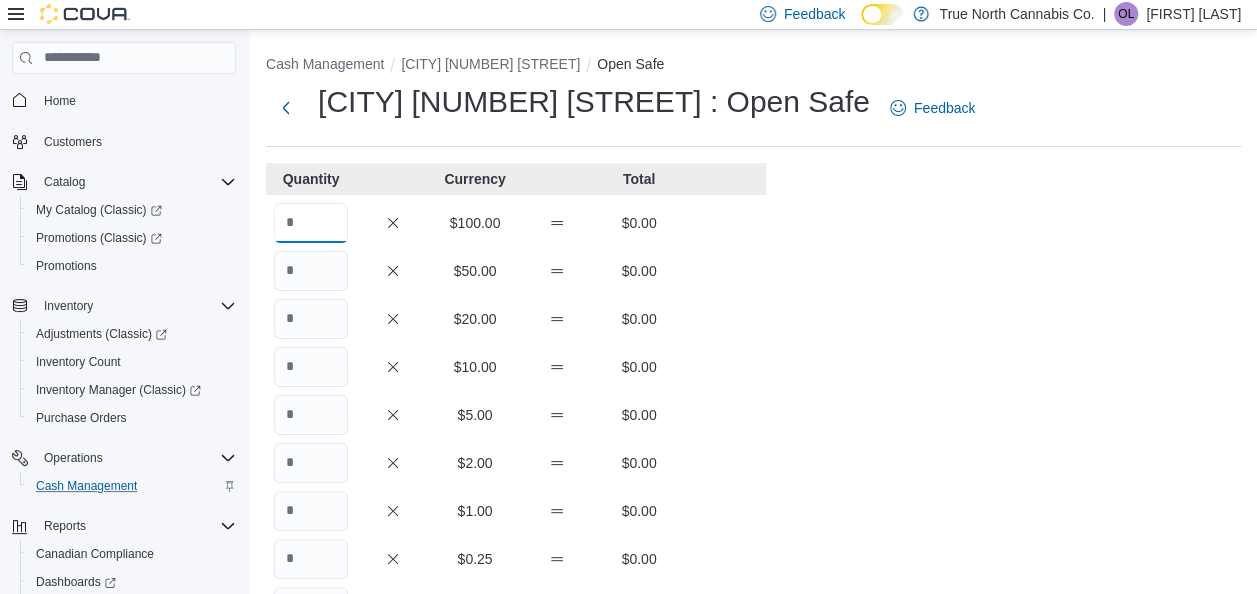 click at bounding box center [311, 223] 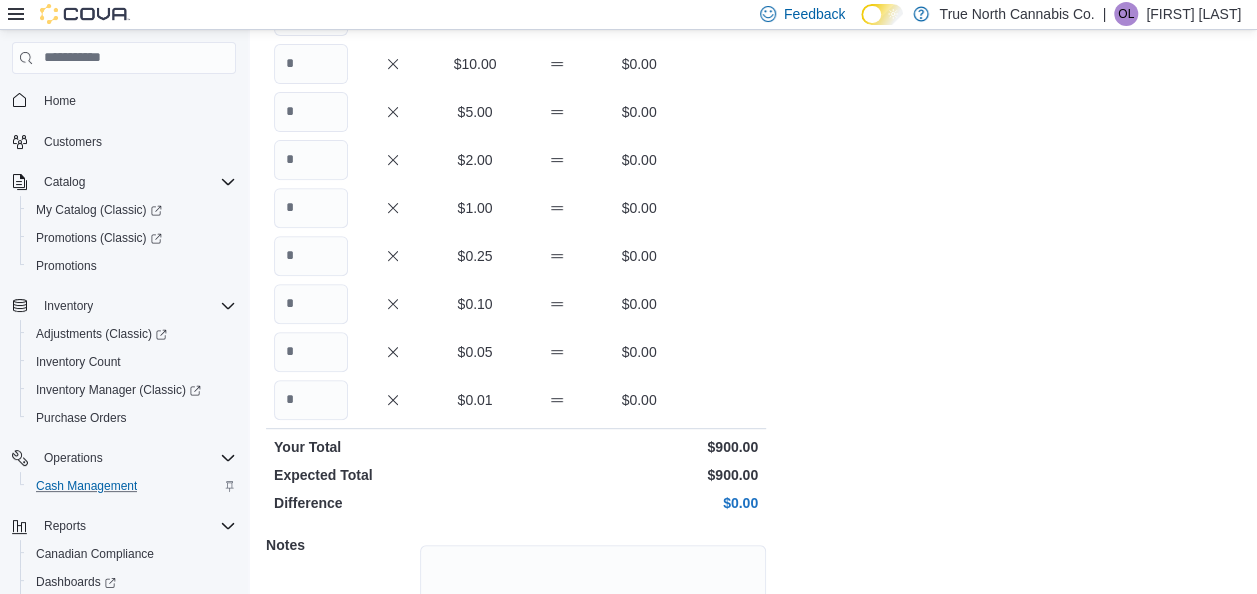 scroll, scrollTop: 479, scrollLeft: 0, axis: vertical 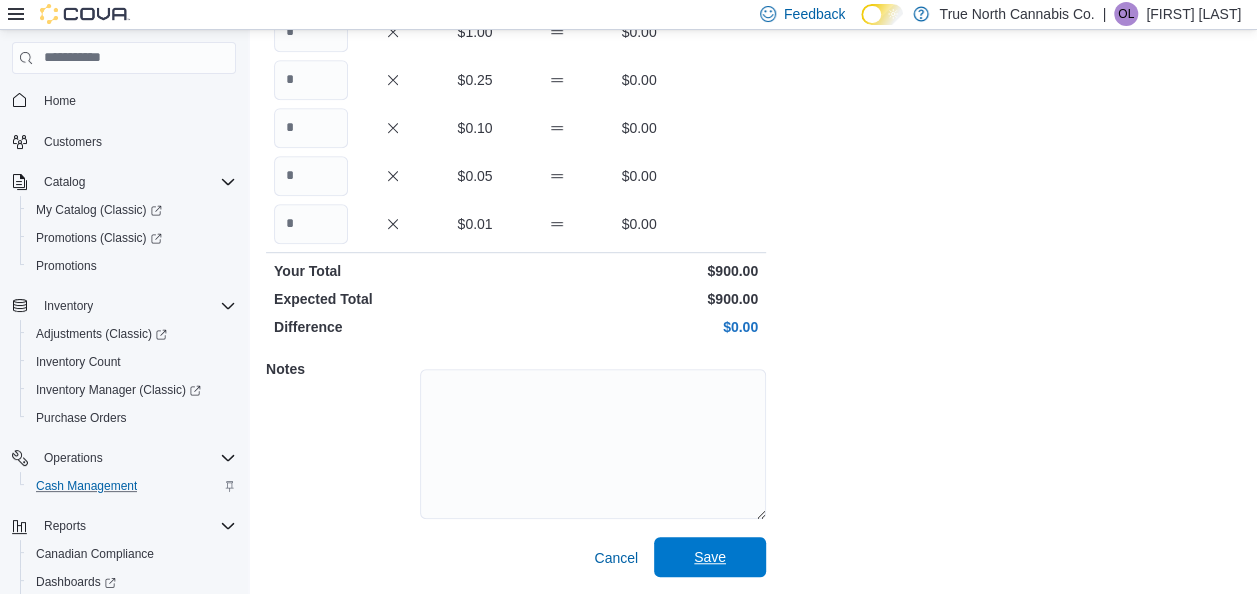 type on "*" 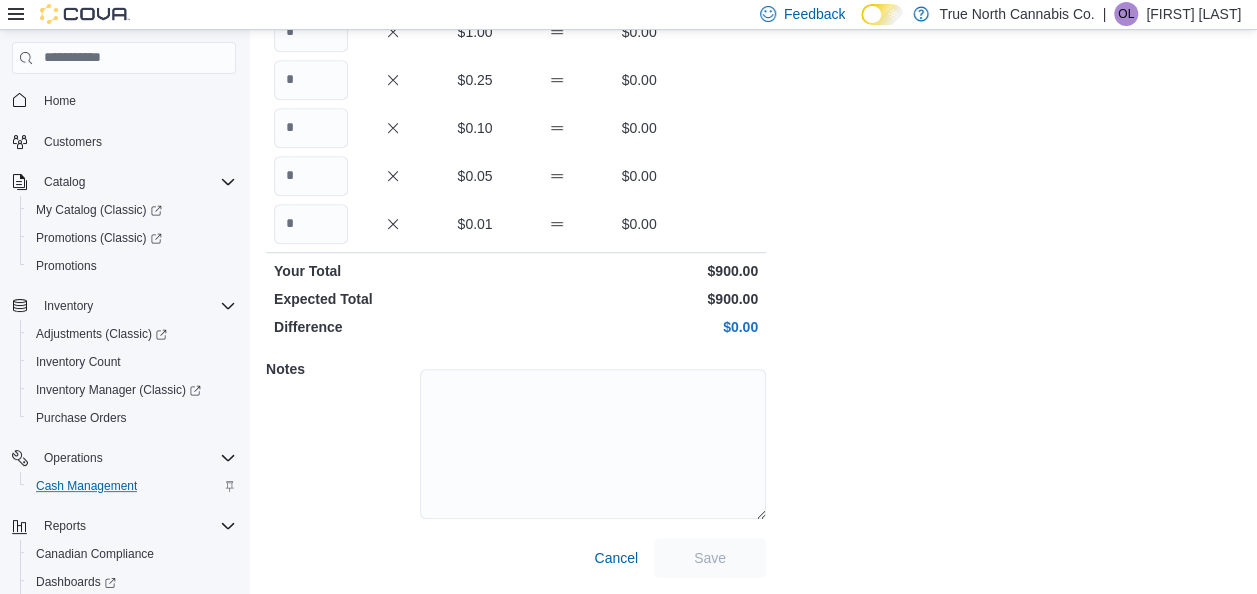 scroll, scrollTop: 16, scrollLeft: 0, axis: vertical 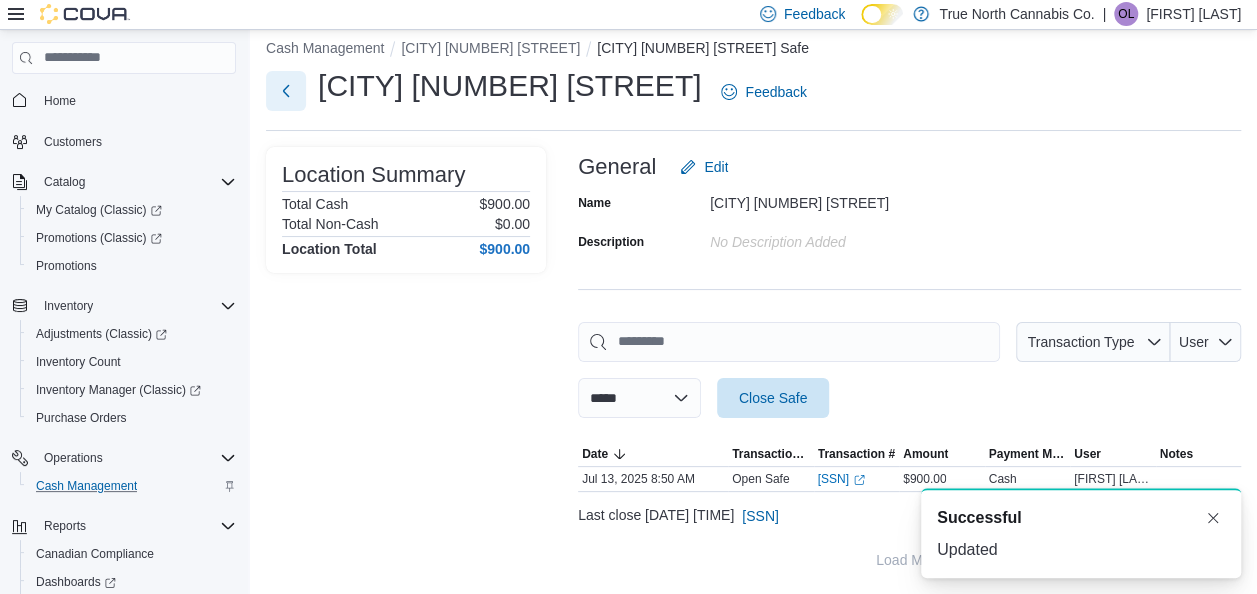 click at bounding box center (286, 91) 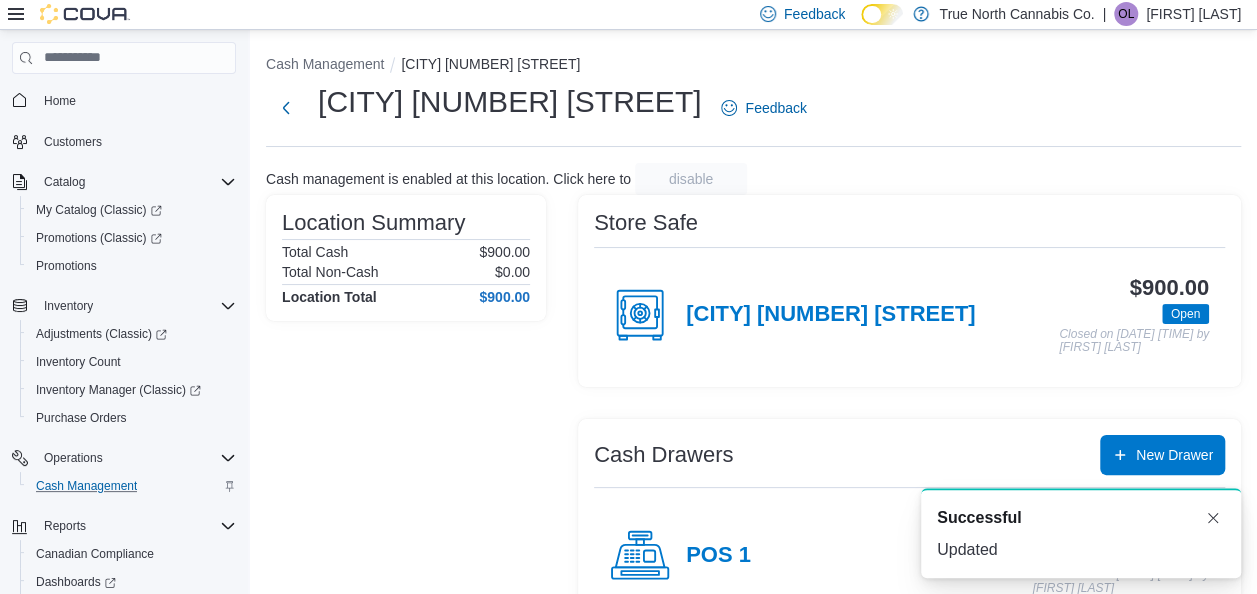 scroll, scrollTop: 158, scrollLeft: 0, axis: vertical 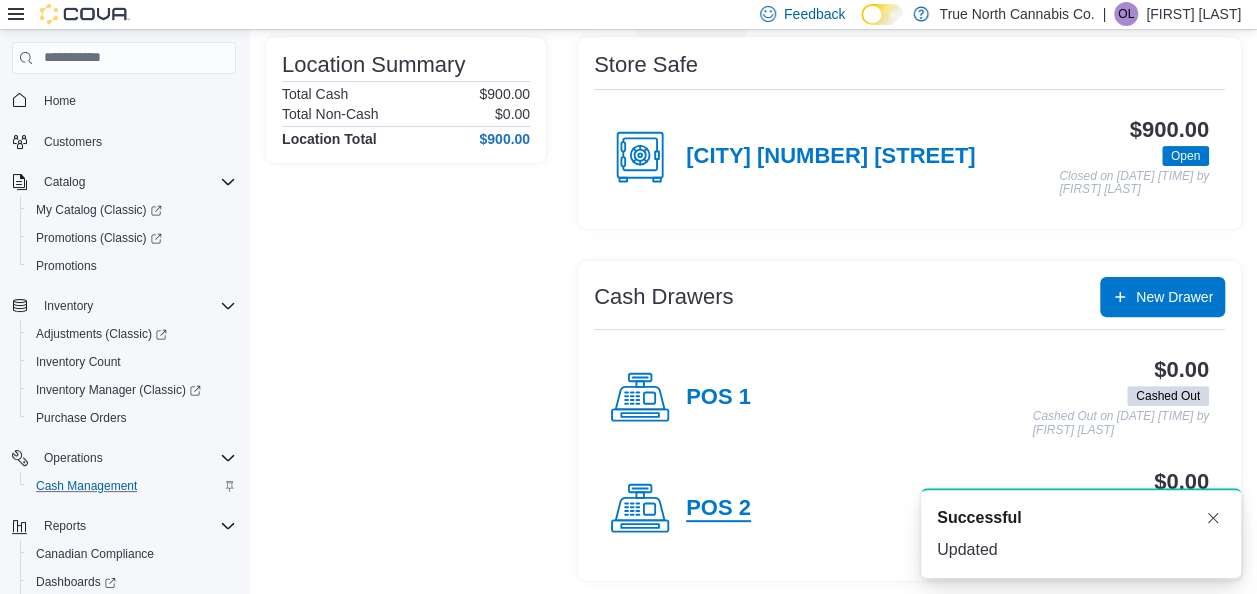 click on "POS 2" at bounding box center (718, 509) 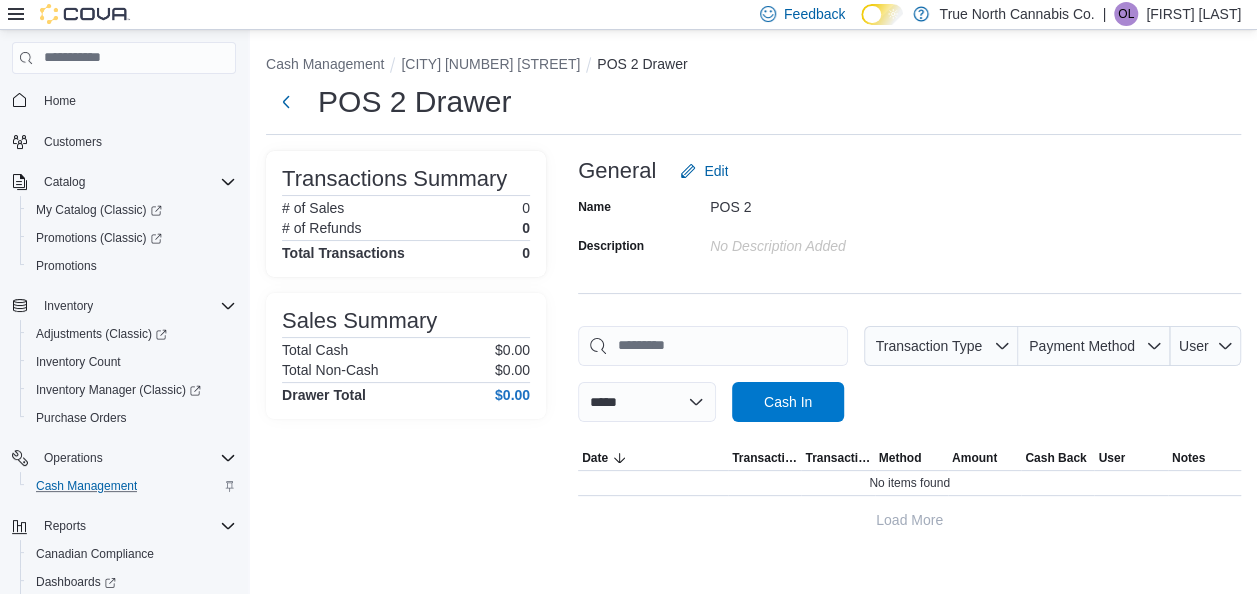 scroll, scrollTop: 0, scrollLeft: 0, axis: both 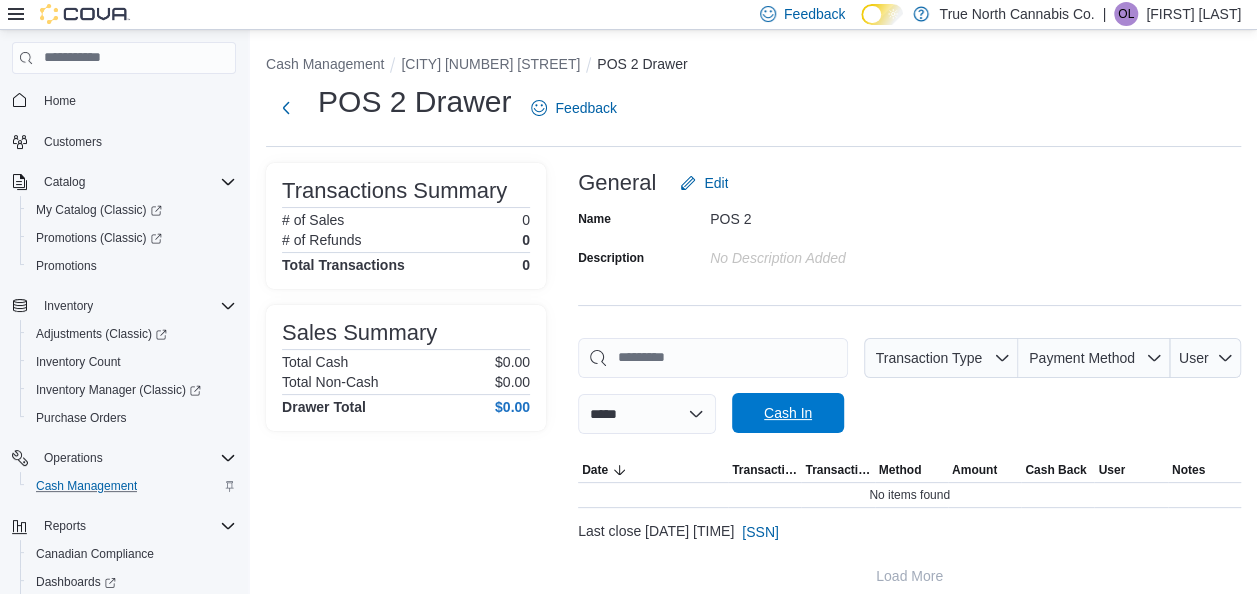 click on "Cash In" at bounding box center (788, 413) 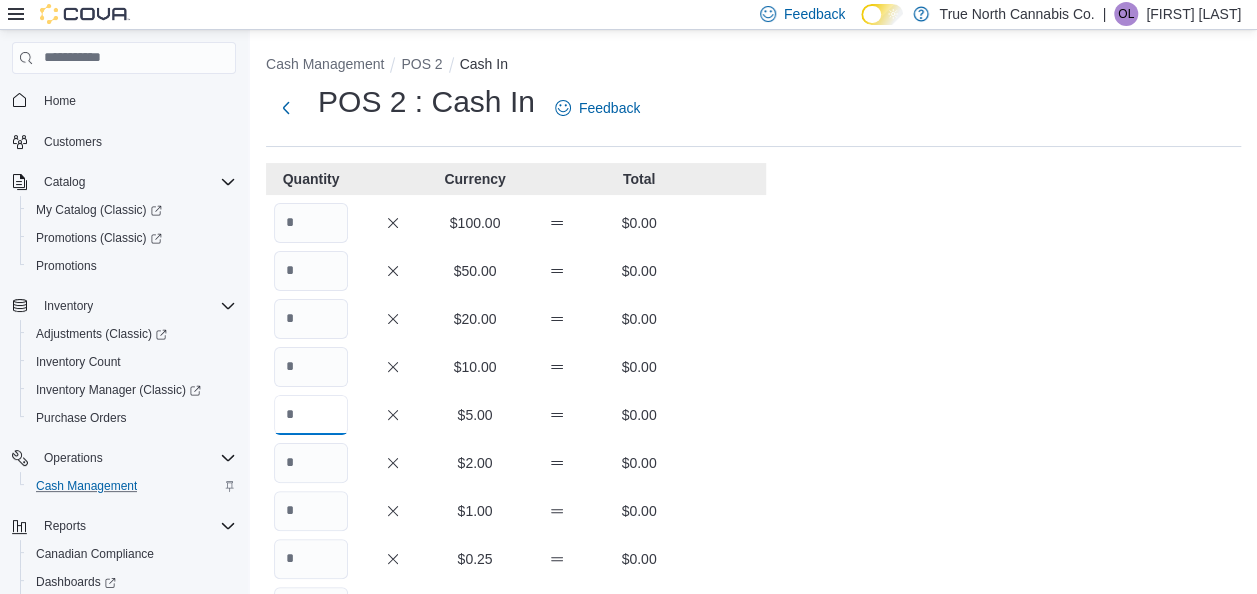 click at bounding box center [311, 415] 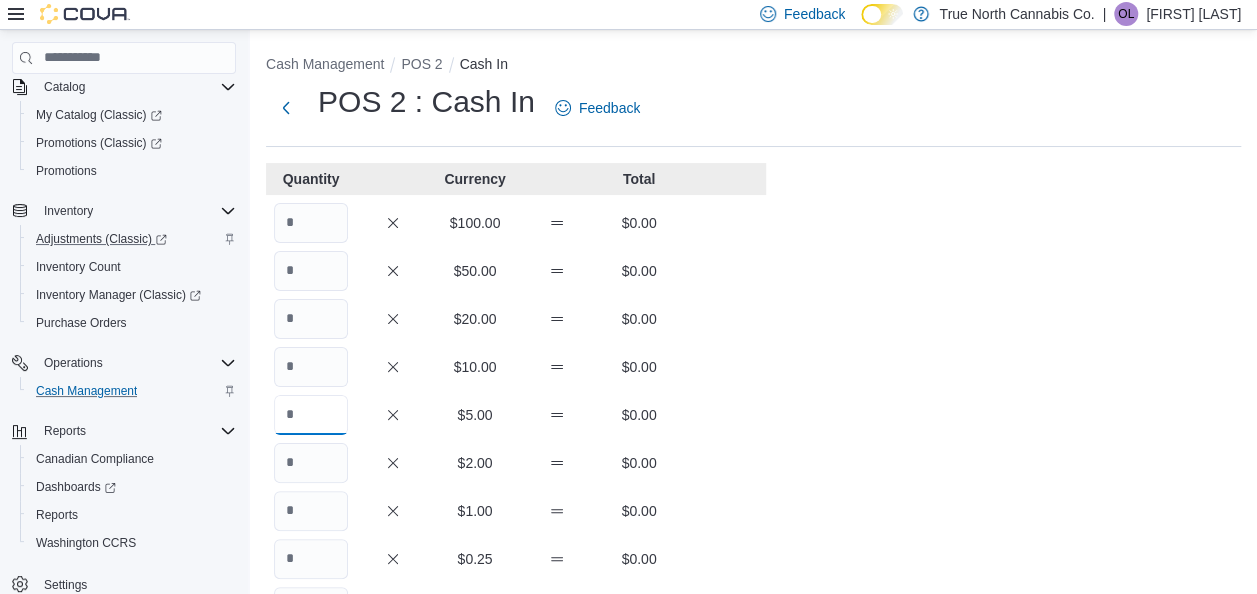 scroll, scrollTop: 138, scrollLeft: 0, axis: vertical 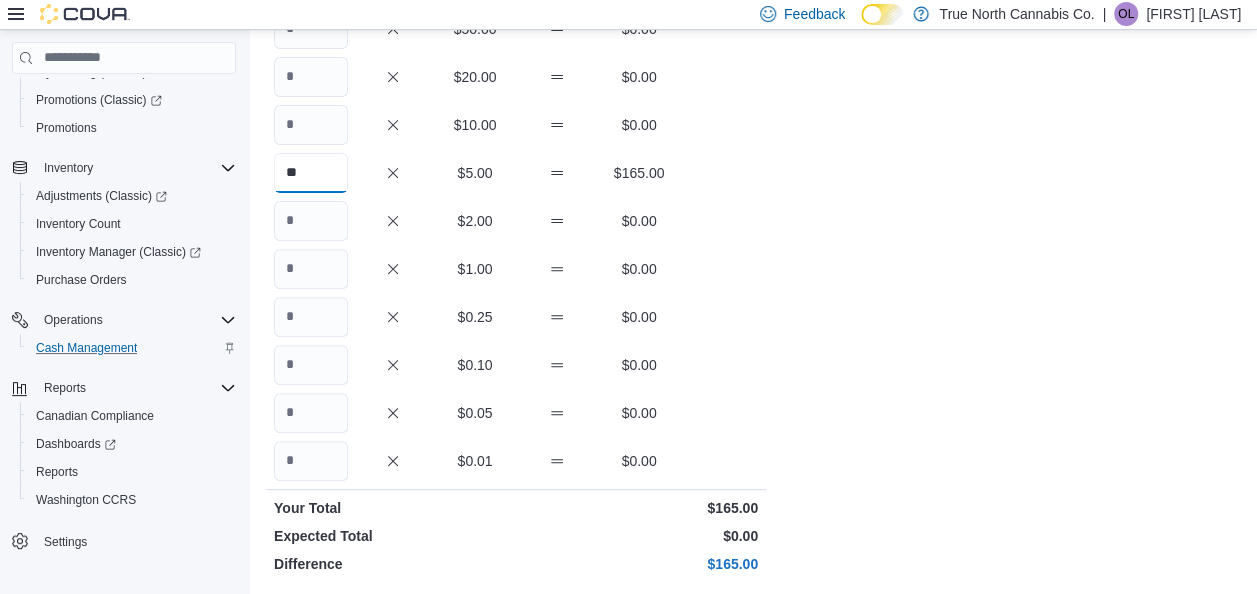 type on "**" 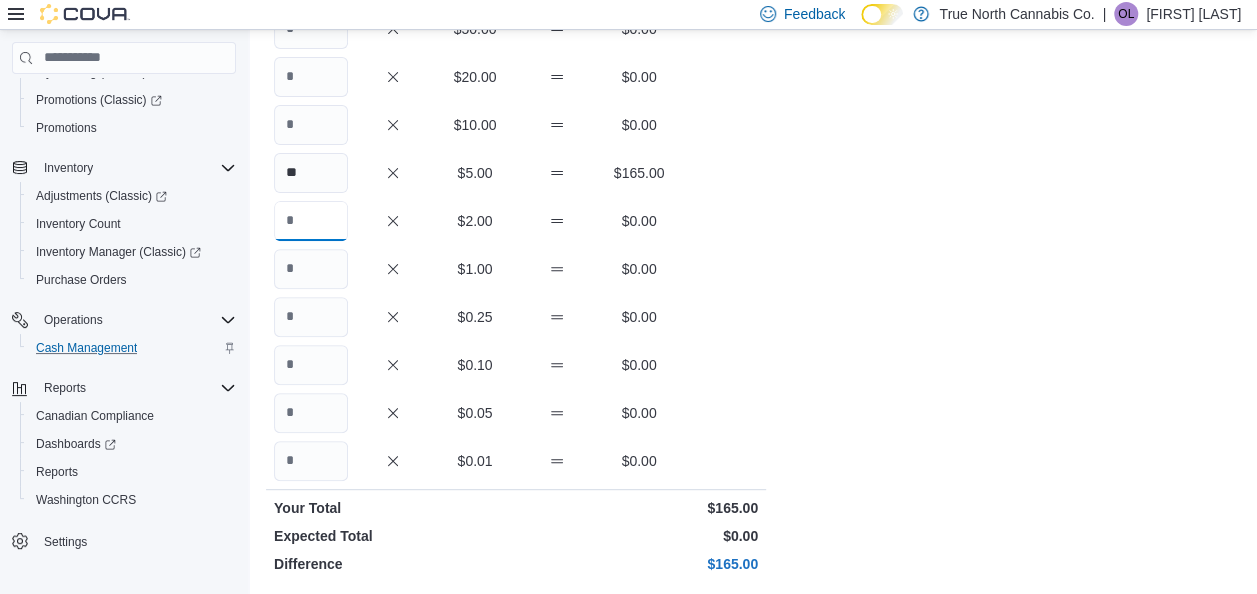 click at bounding box center (311, 221) 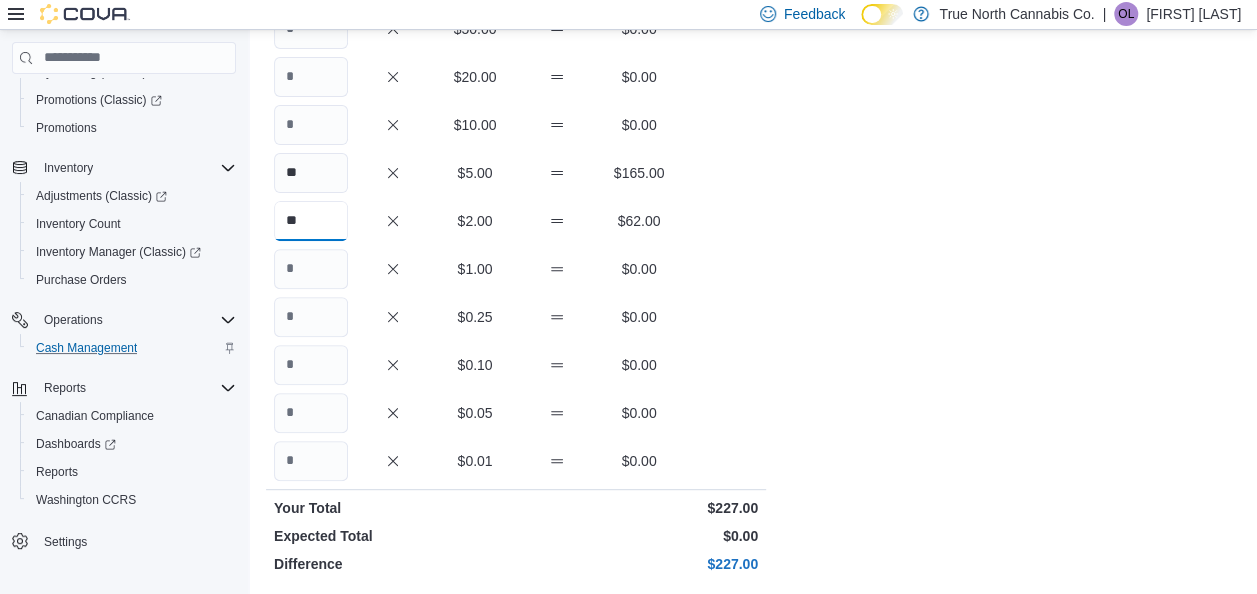 type on "**" 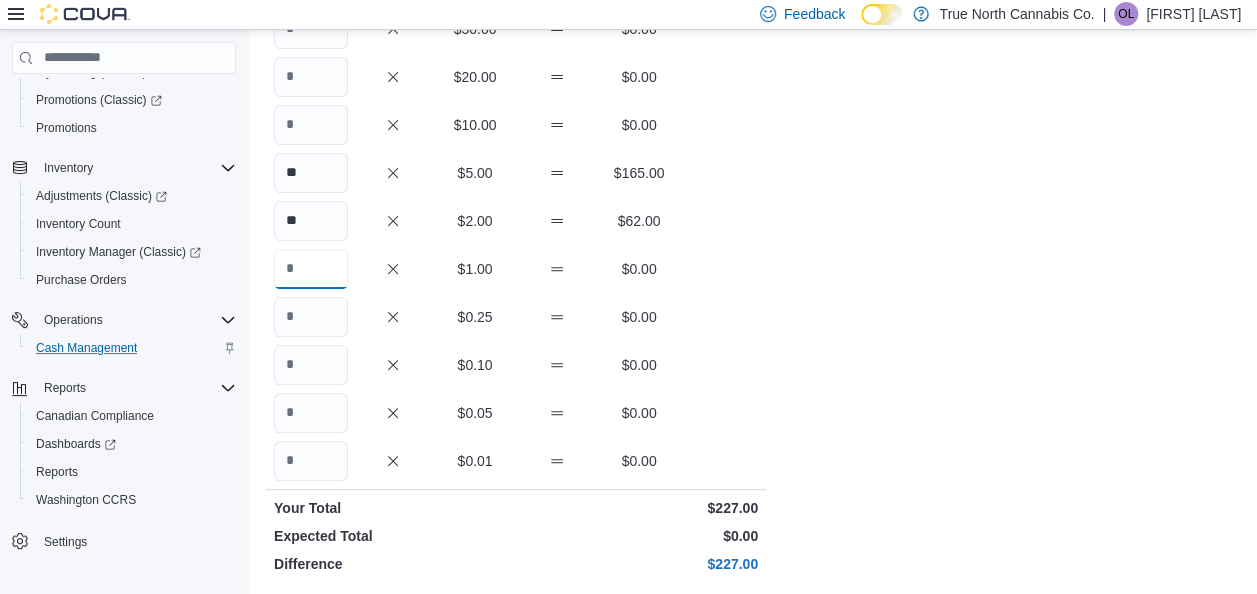 click at bounding box center [311, 269] 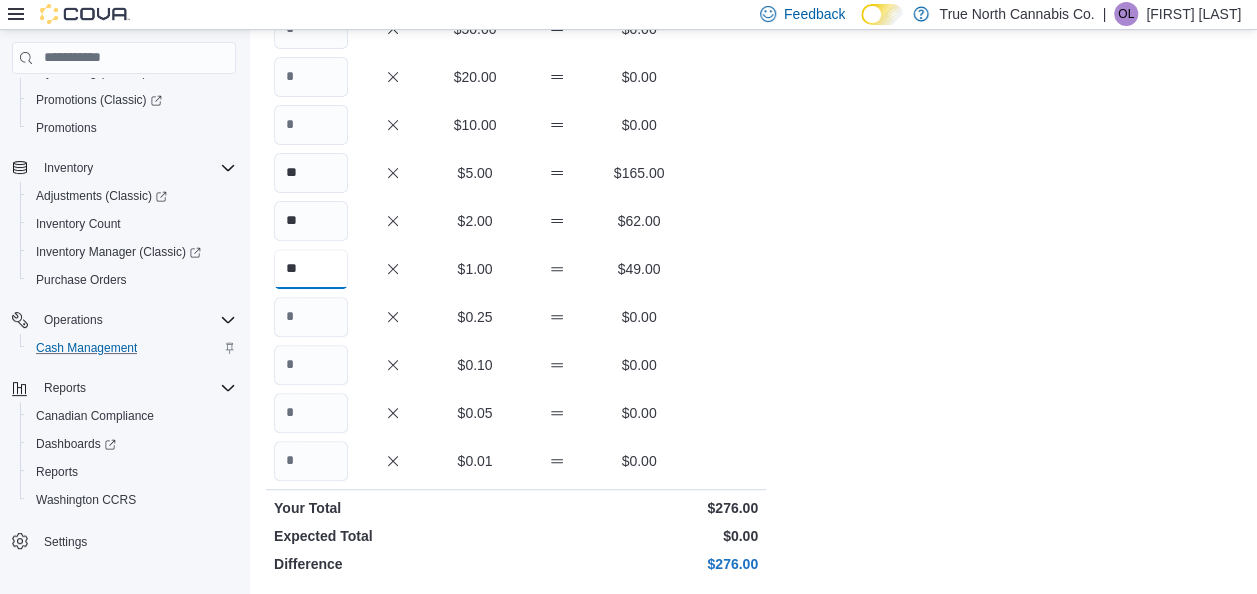type on "**" 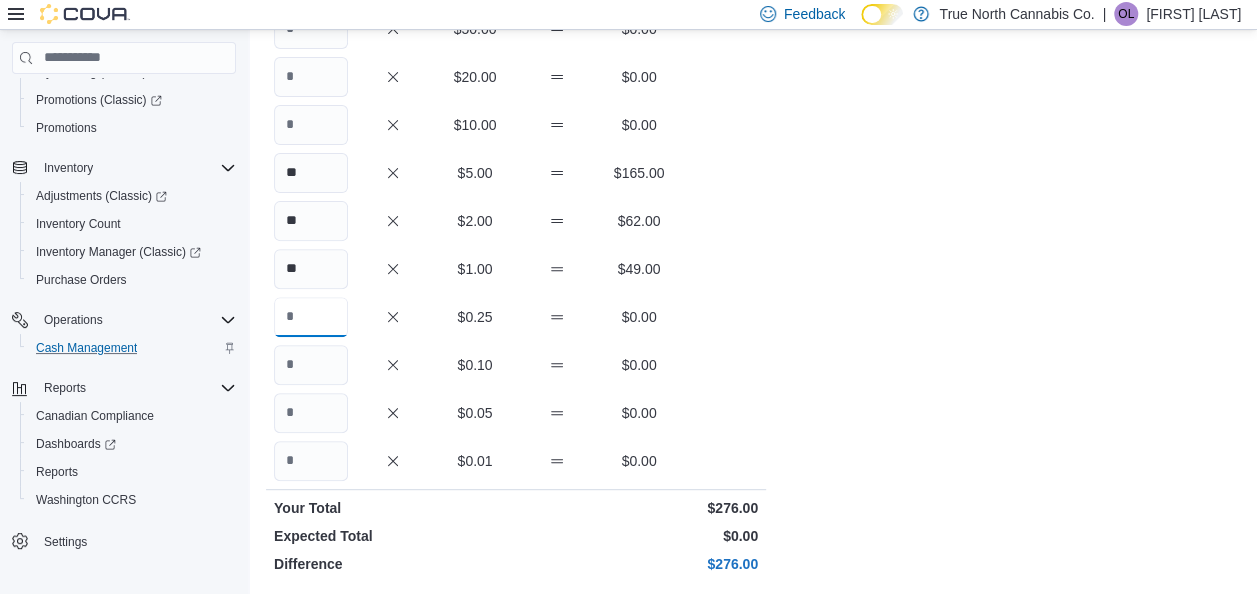click at bounding box center [311, 317] 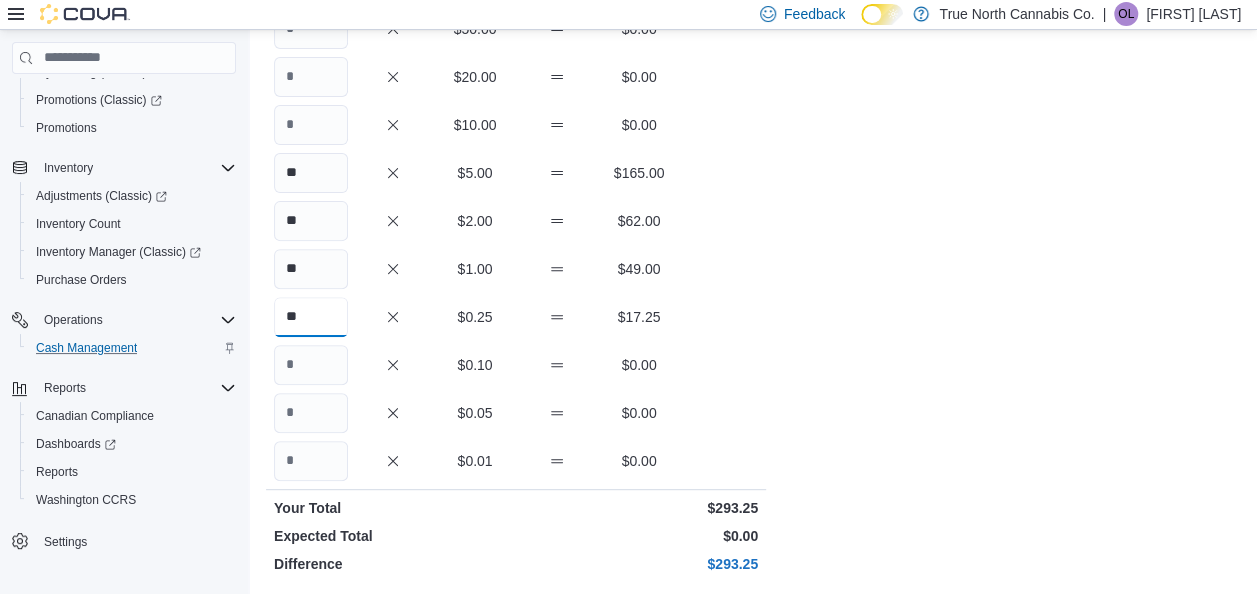 type on "**" 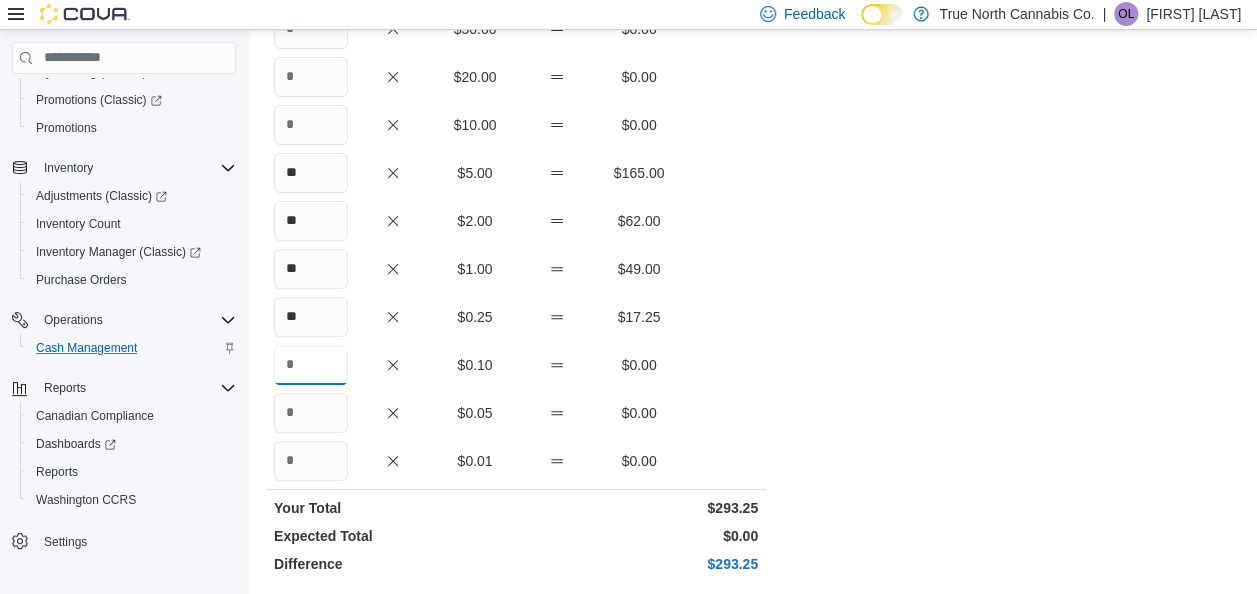 click at bounding box center (311, 365) 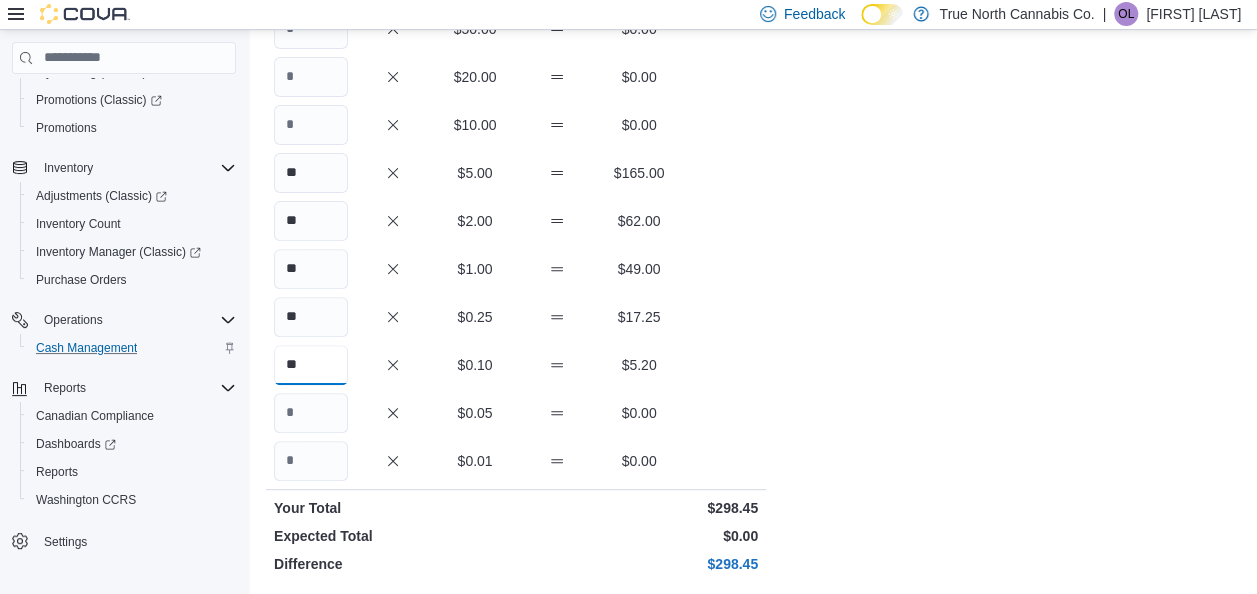 type on "**" 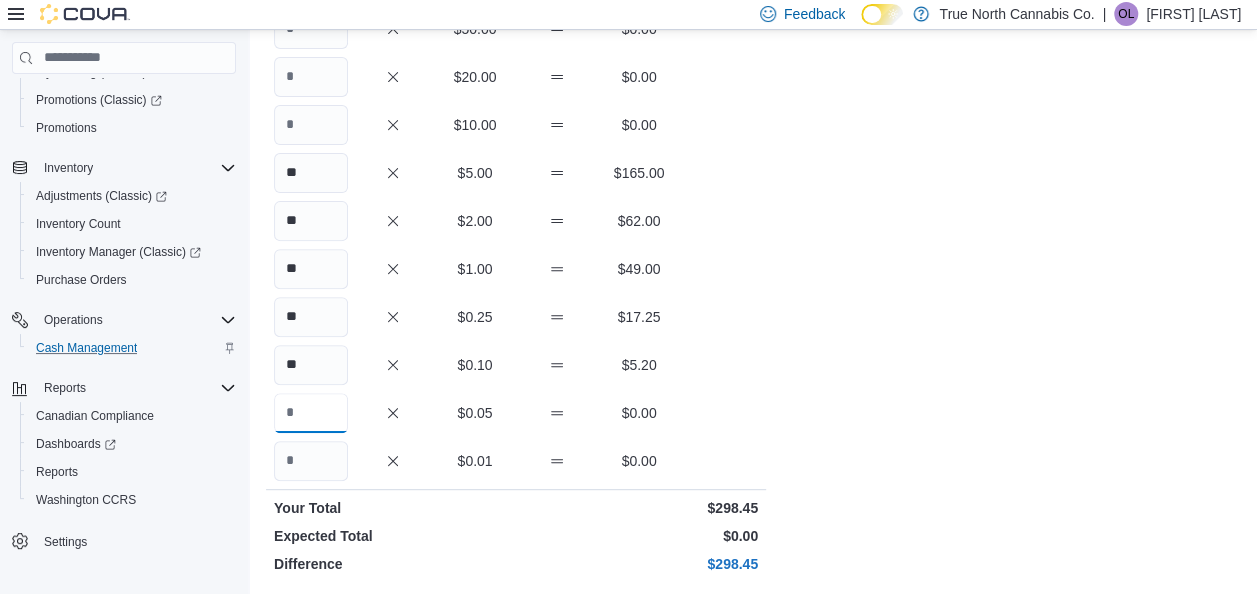 click at bounding box center (311, 413) 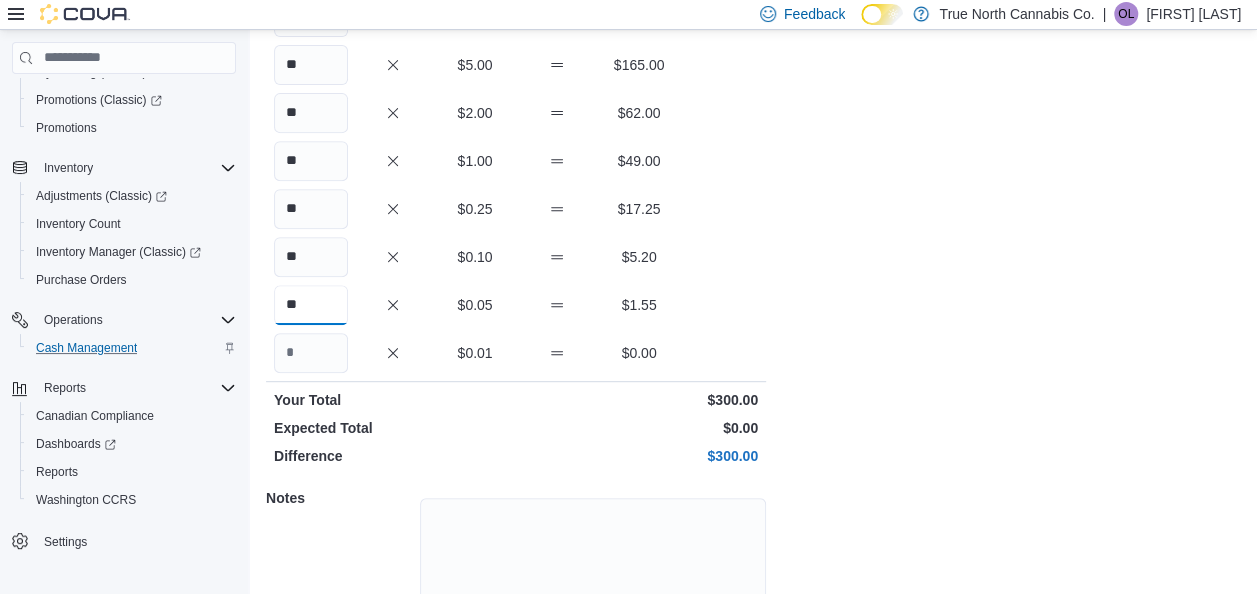 scroll, scrollTop: 479, scrollLeft: 0, axis: vertical 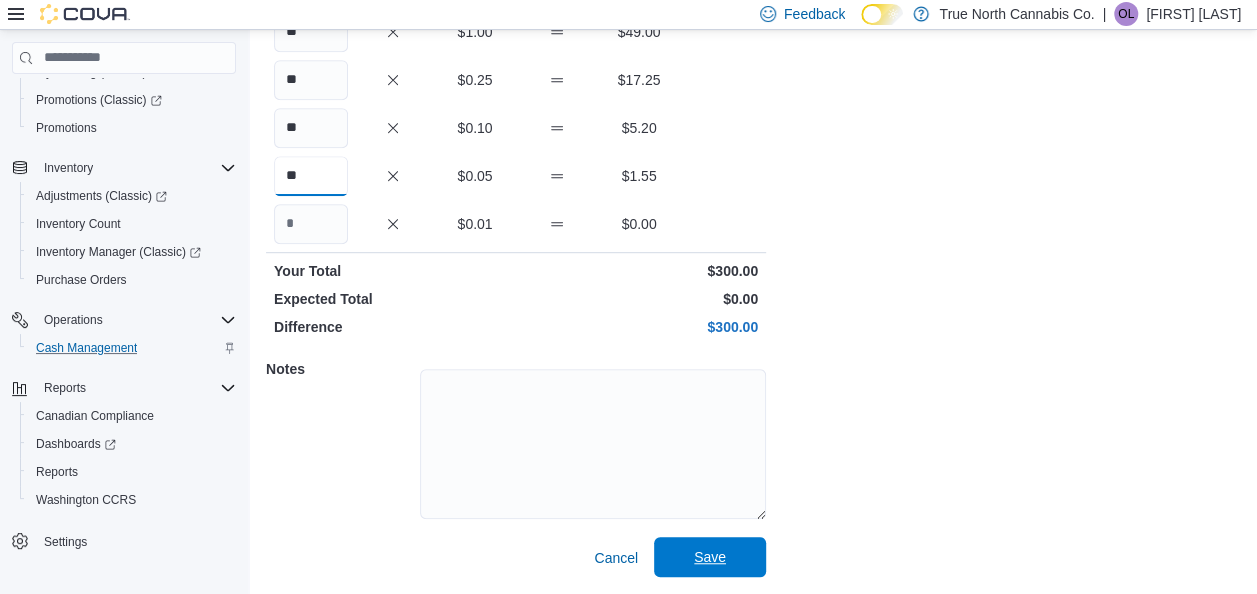 type on "**" 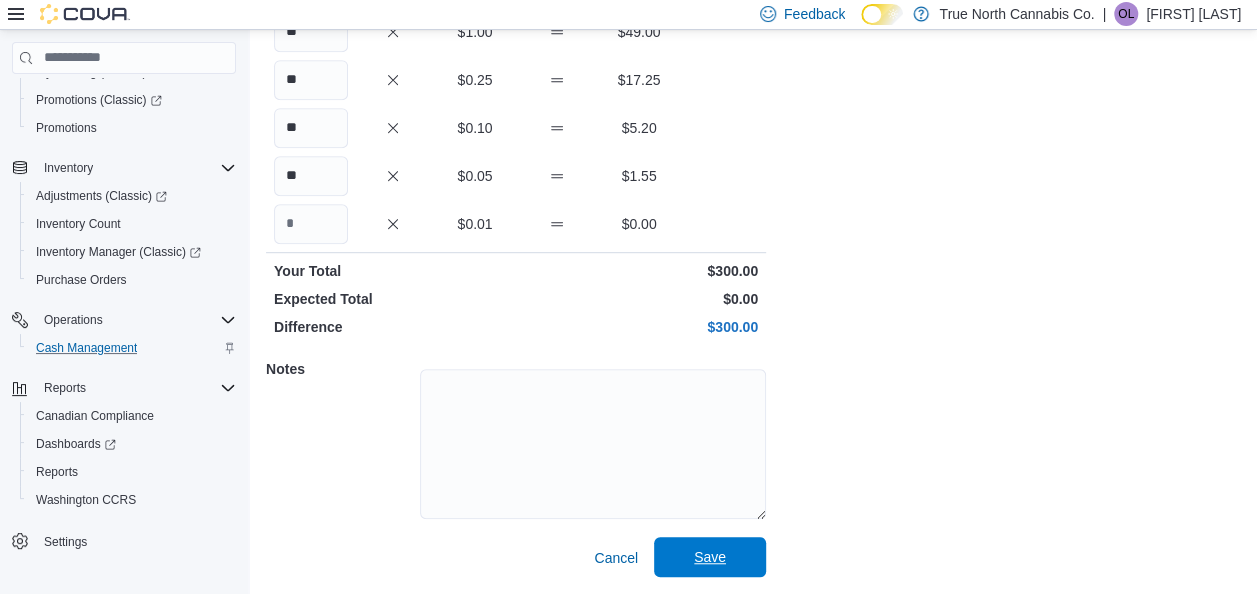 click on "Save" at bounding box center [710, 557] 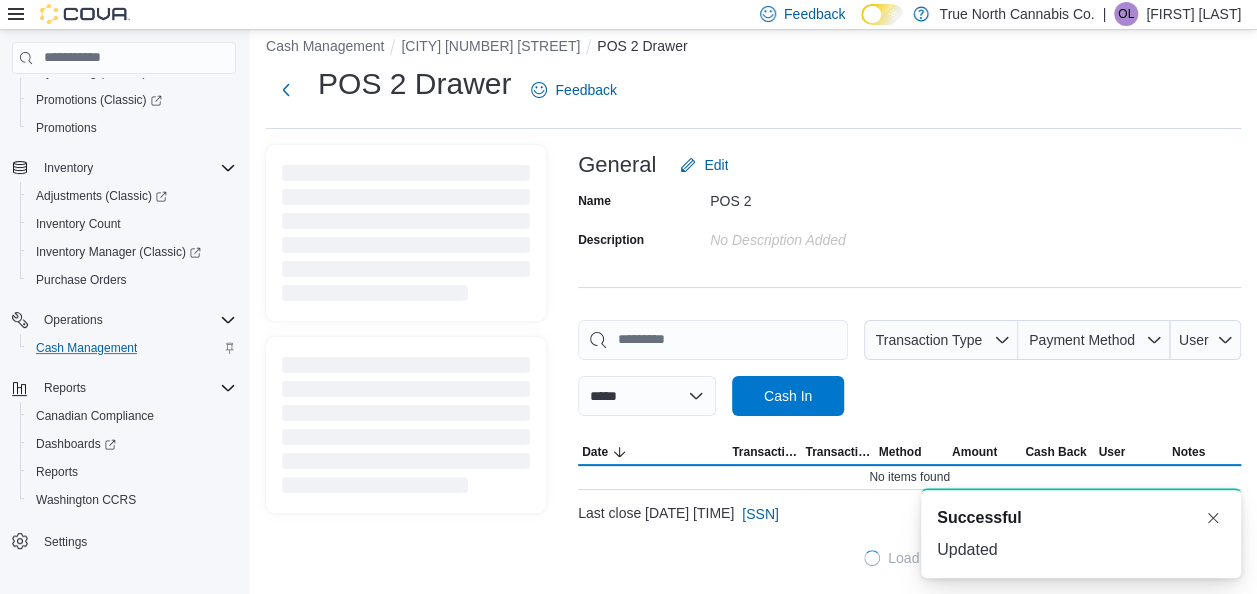 scroll, scrollTop: 16, scrollLeft: 0, axis: vertical 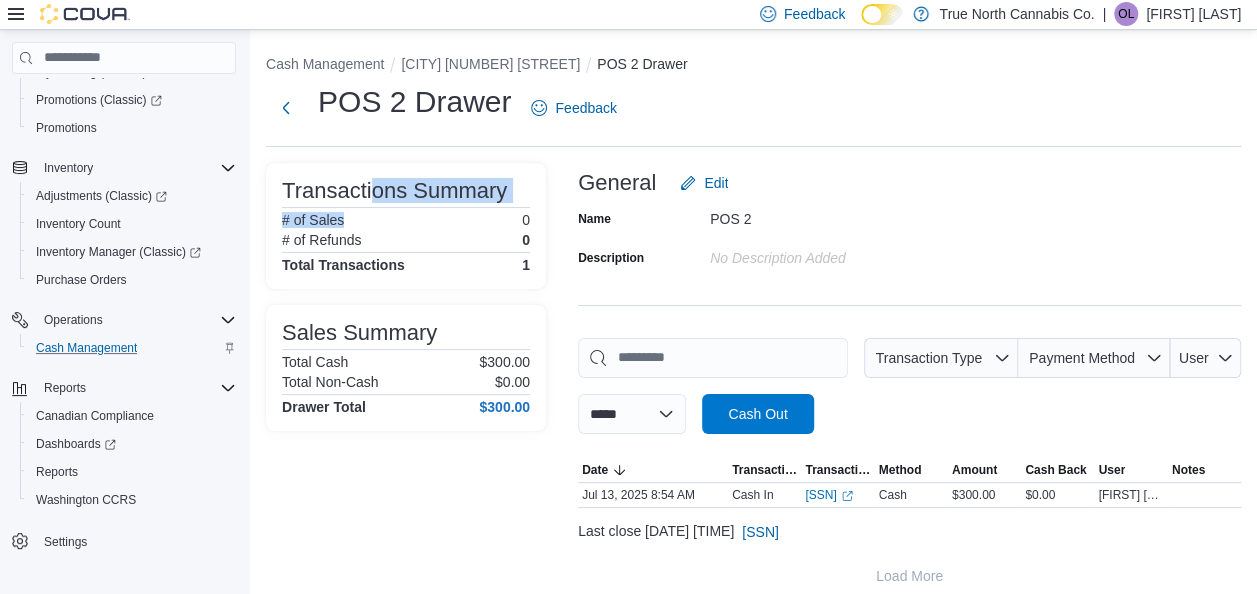 drag, startPoint x: 416, startPoint y: 212, endPoint x: 361, endPoint y: 159, distance: 76.38062 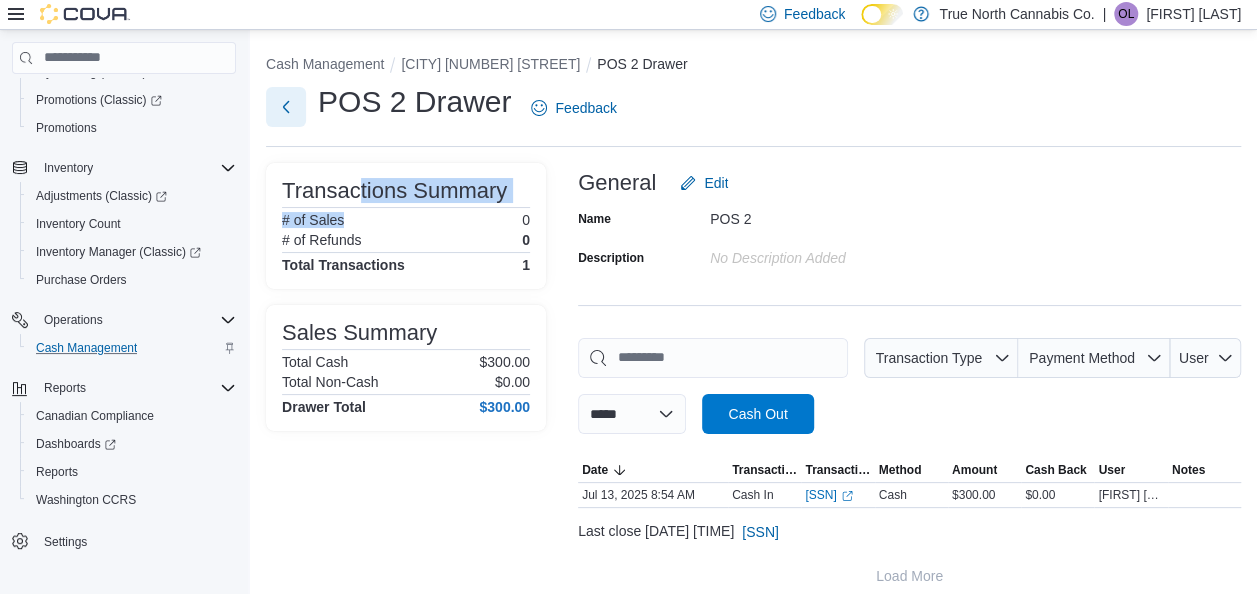 drag, startPoint x: 361, startPoint y: 159, endPoint x: 288, endPoint y: 112, distance: 86.821655 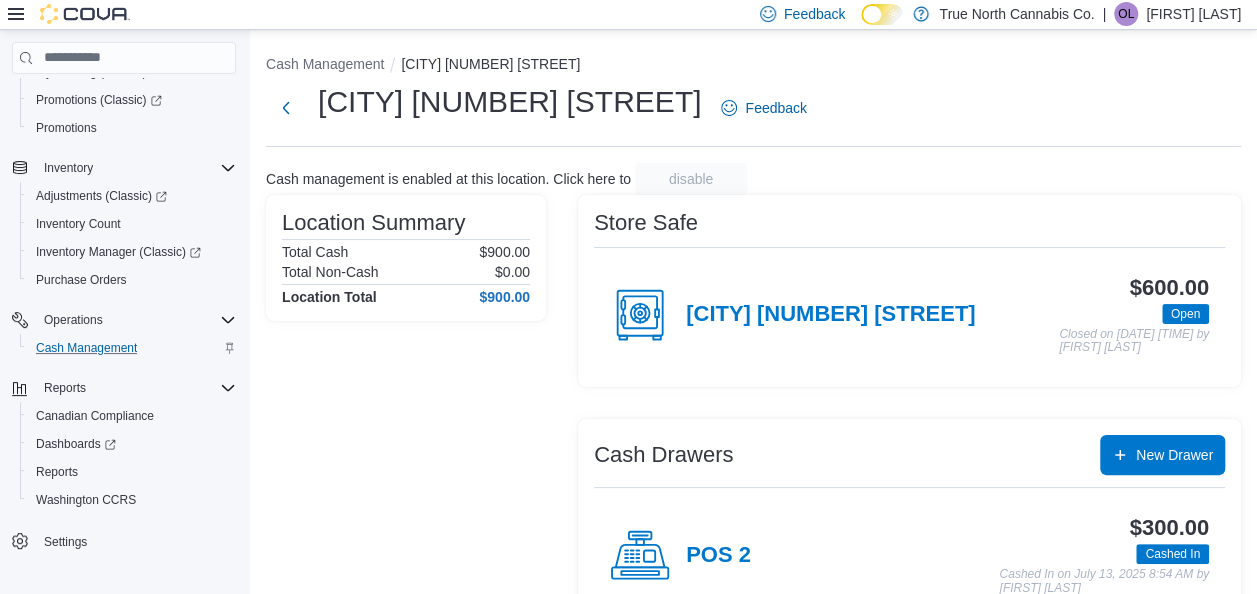 click on "Olivia Leeman" at bounding box center [1193, 14] 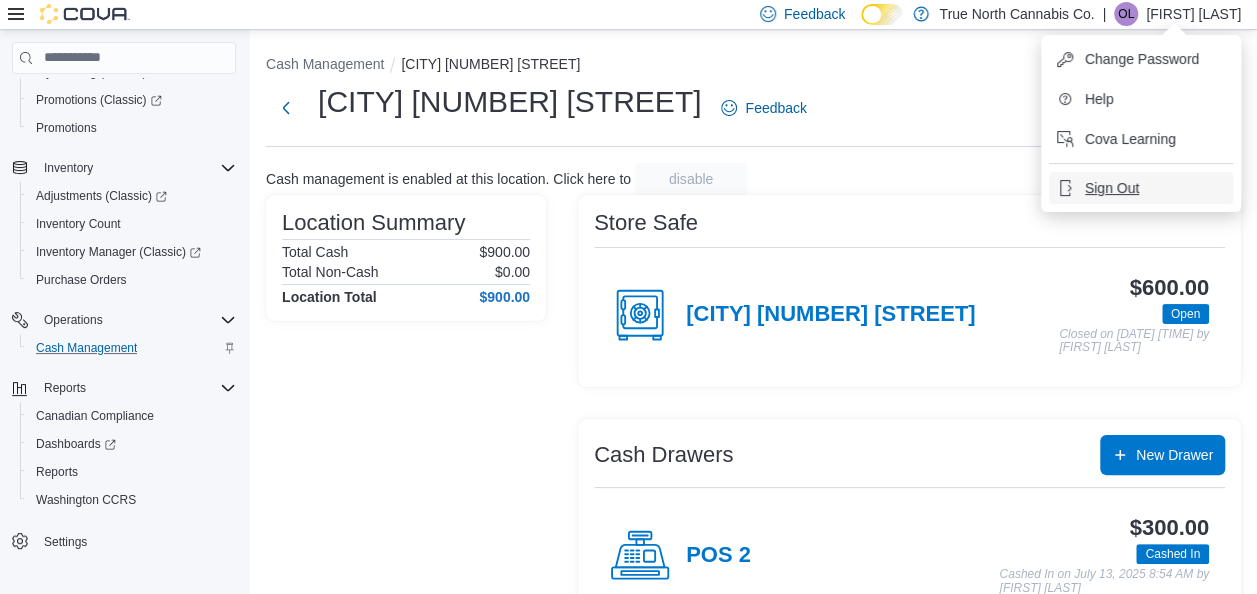 click on "Sign Out" at bounding box center (1112, 188) 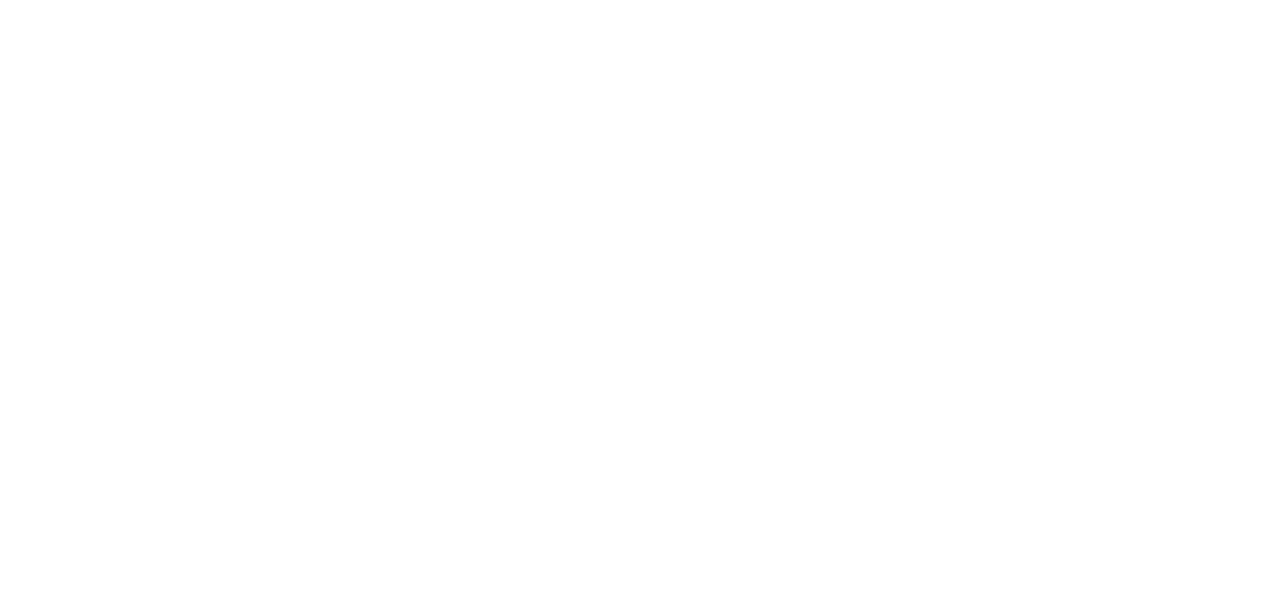 scroll, scrollTop: 0, scrollLeft: 0, axis: both 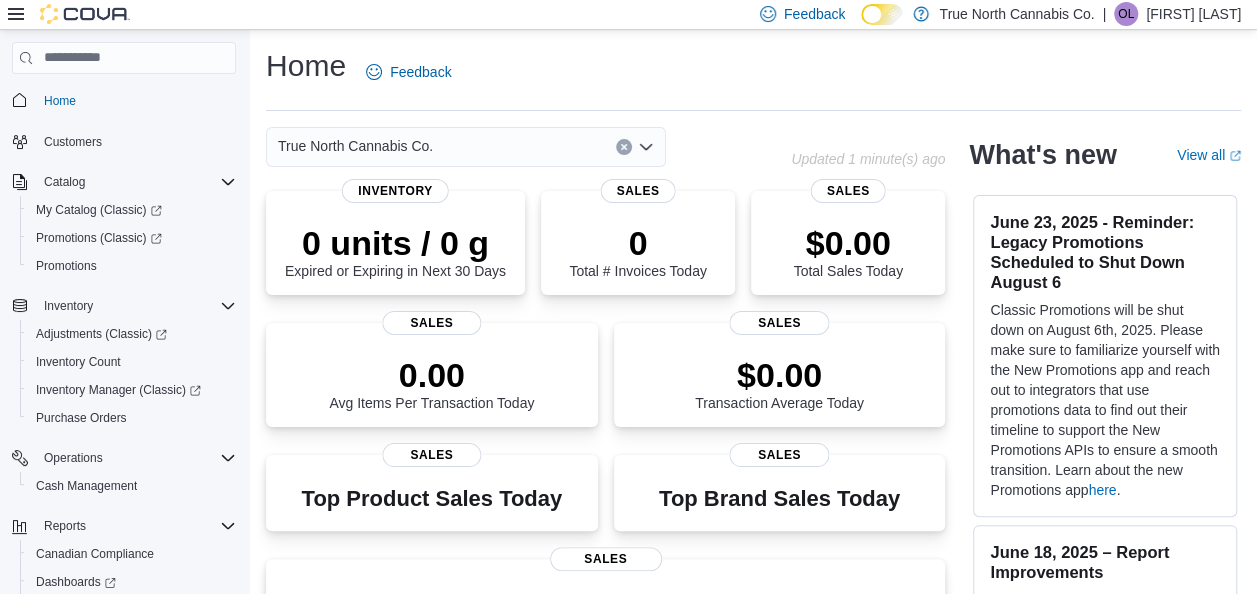 click on "Olivia Leeman" at bounding box center (1193, 14) 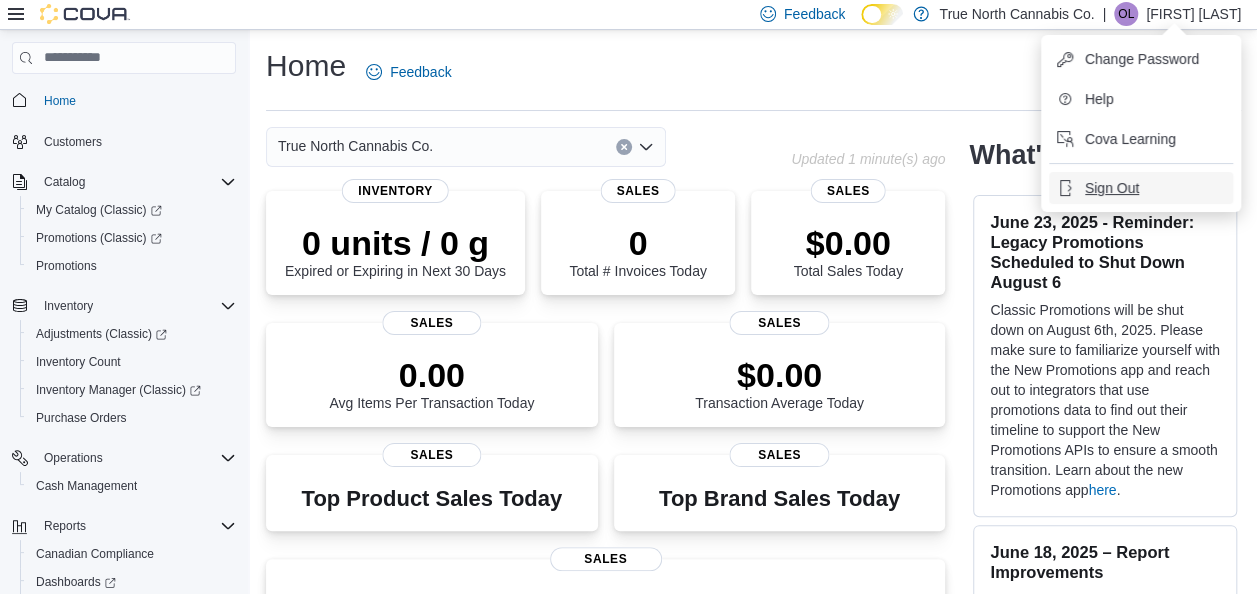 click on "Sign Out" at bounding box center [1112, 188] 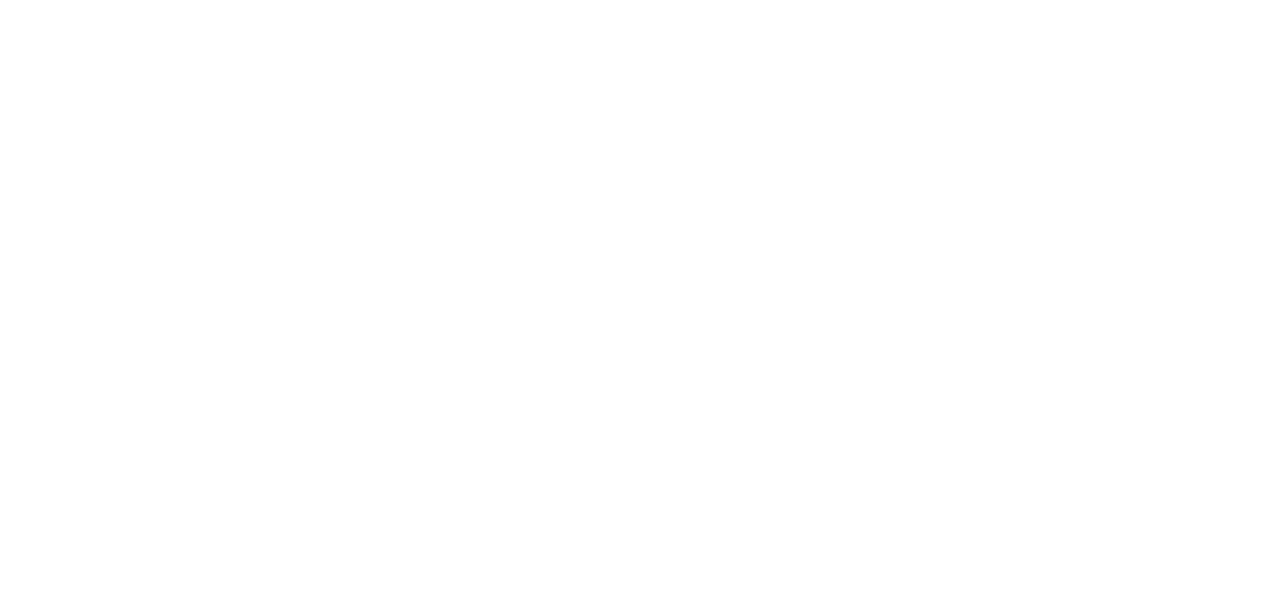 scroll, scrollTop: 0, scrollLeft: 0, axis: both 